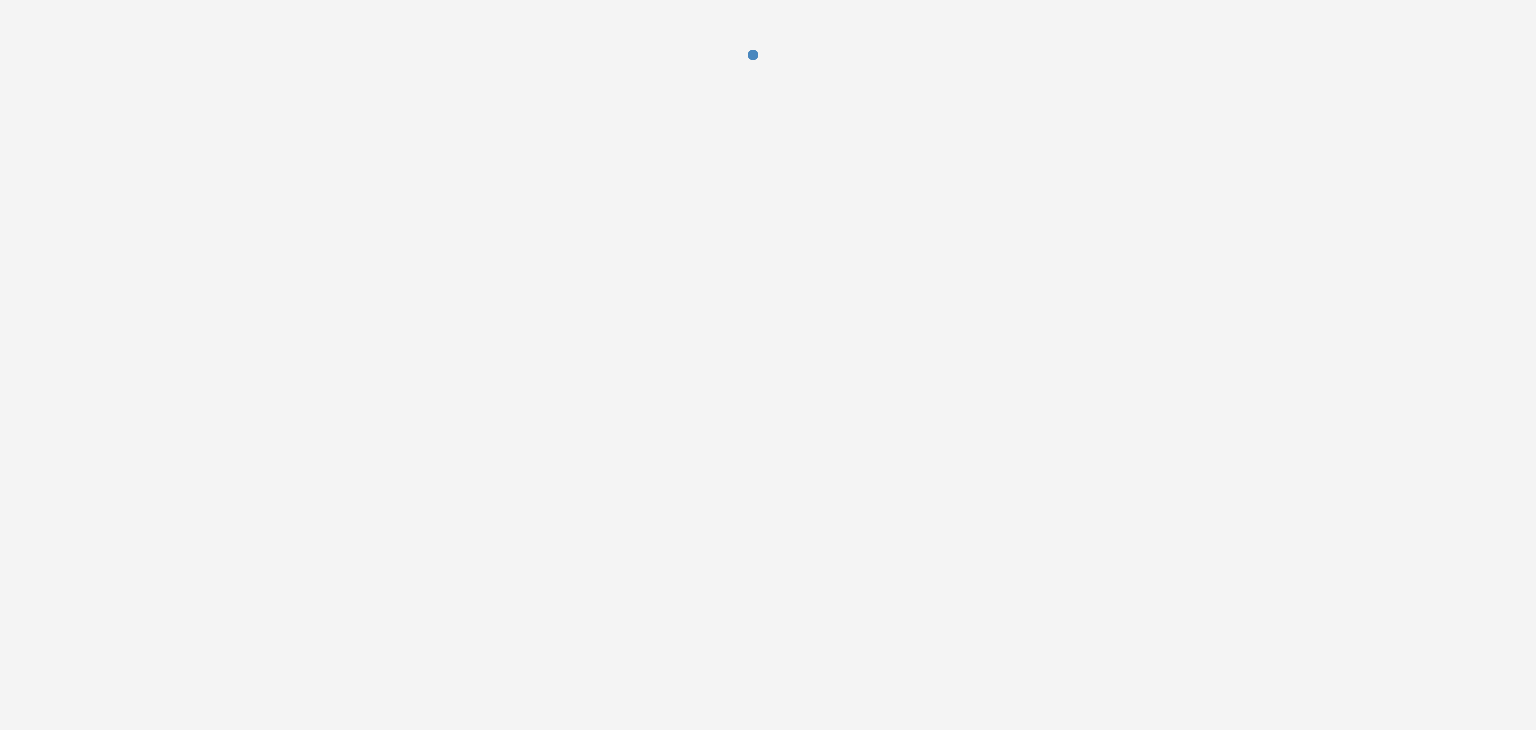 scroll, scrollTop: 0, scrollLeft: 0, axis: both 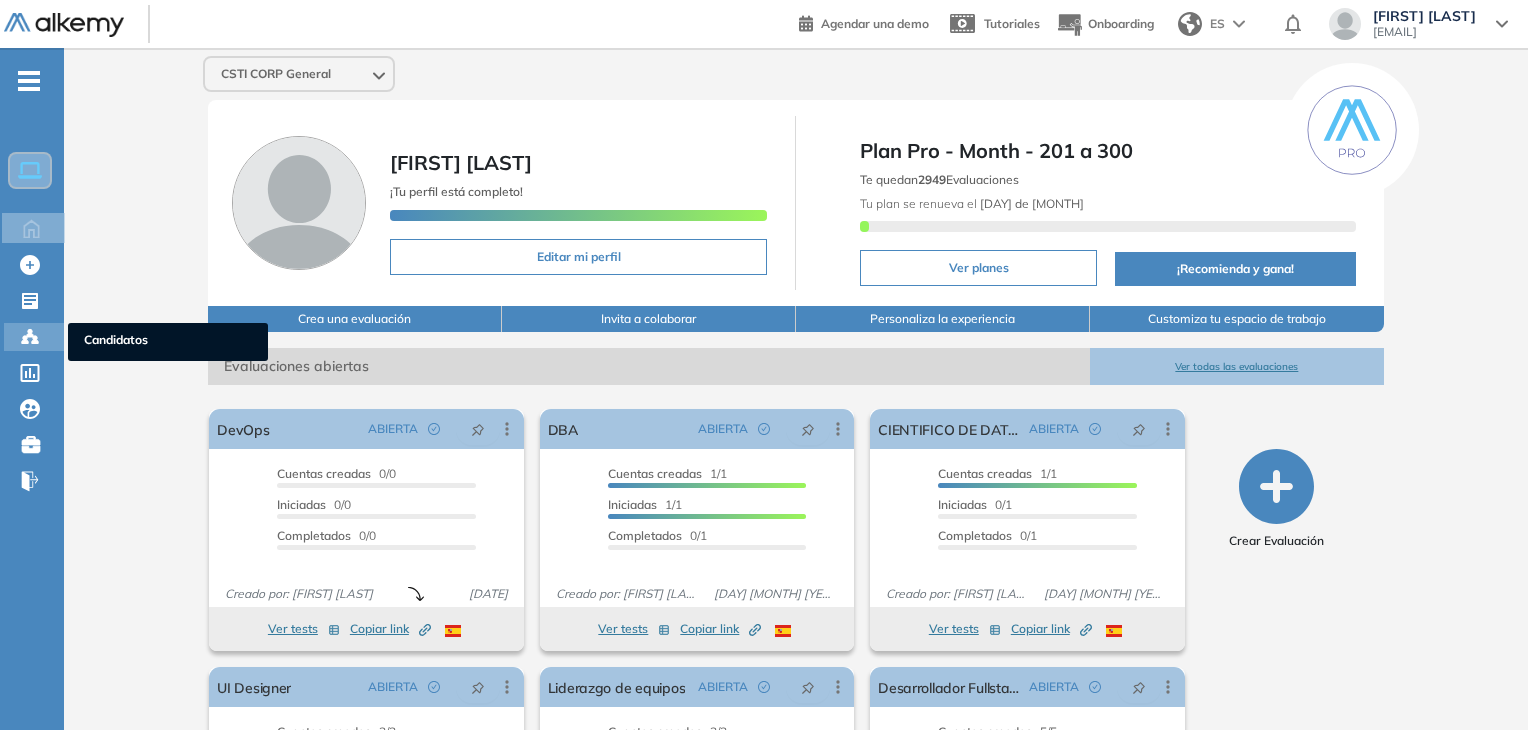 click 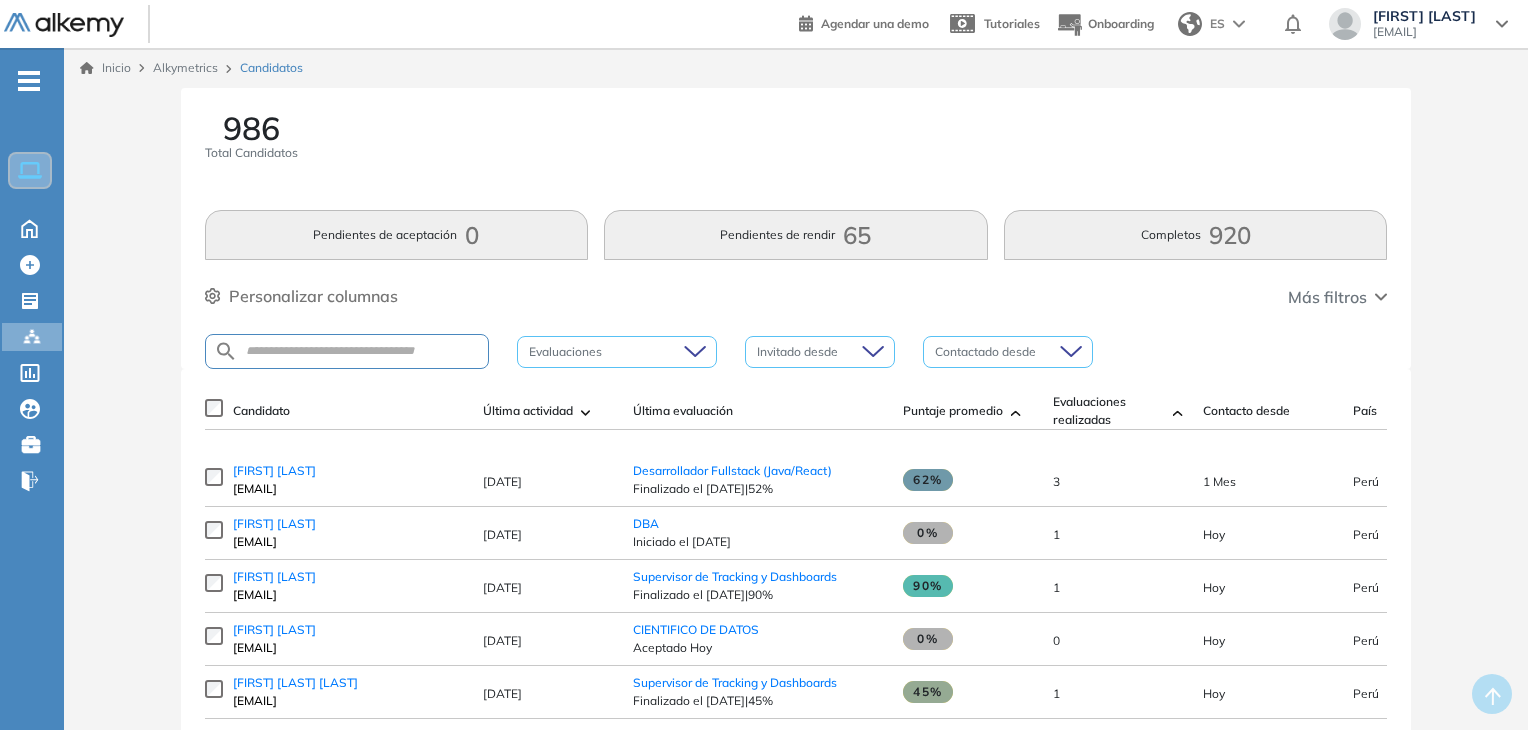 click on "[FIRST] [LAST] [EMAIL]" at bounding box center (348, 586) 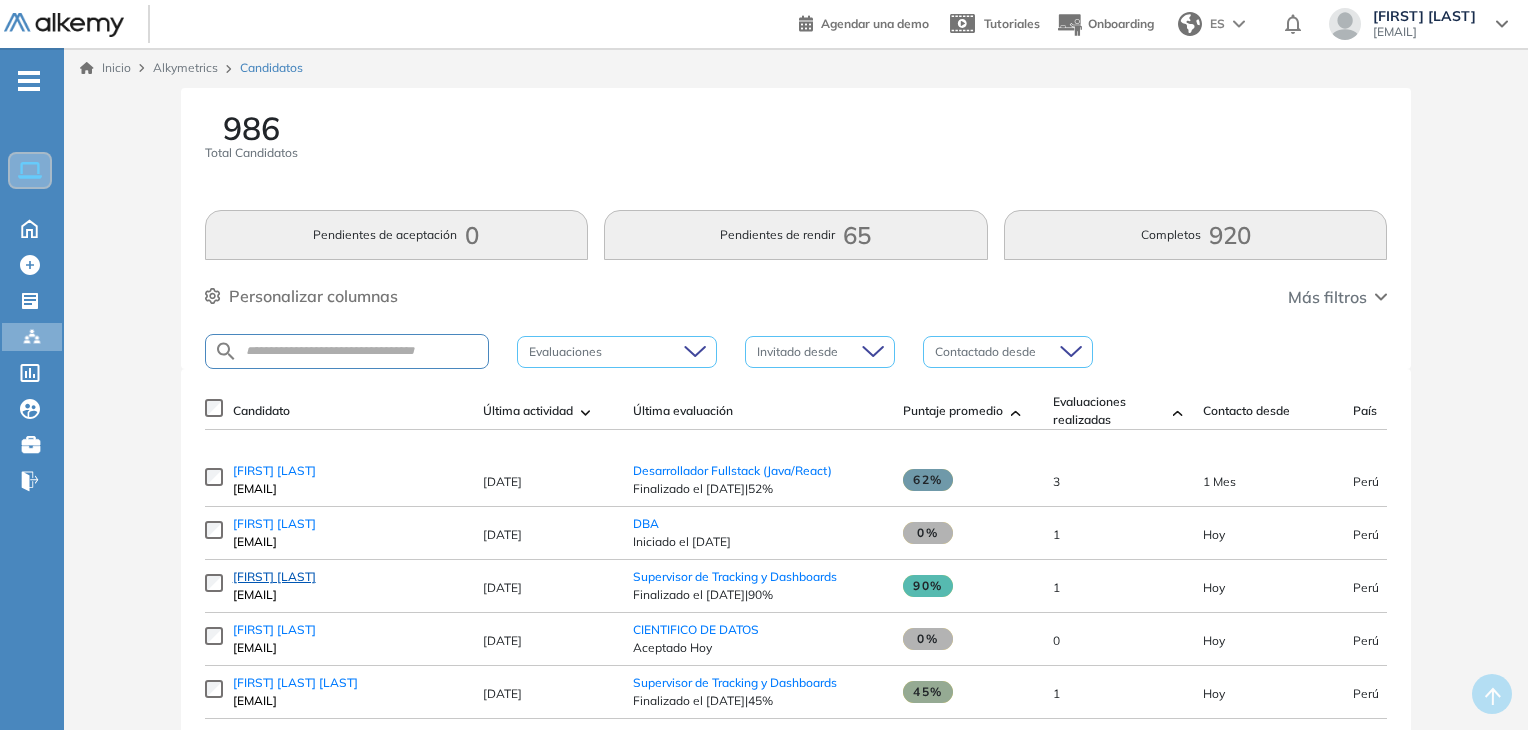 click on "[FIRST] [LAST]" at bounding box center (274, 576) 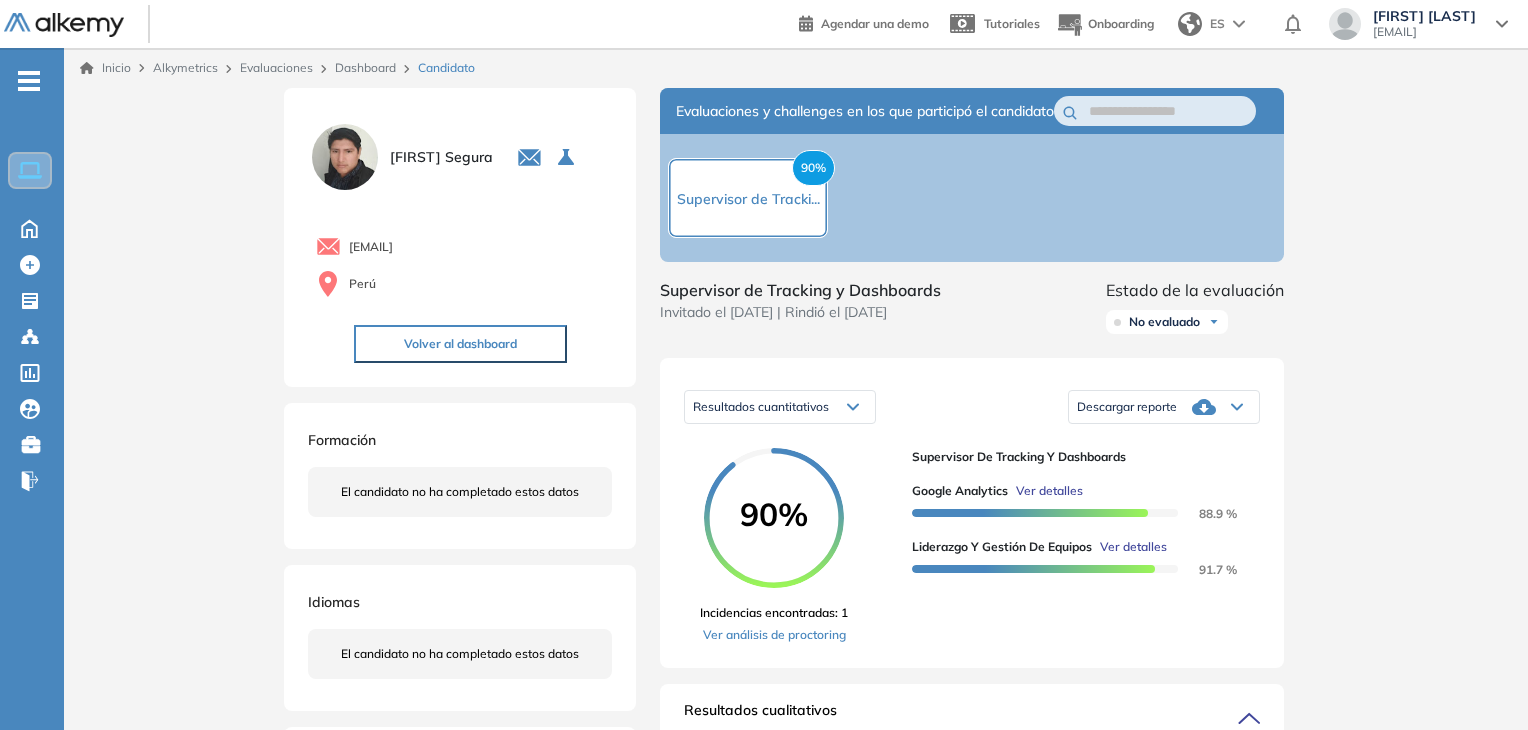 scroll, scrollTop: 52, scrollLeft: 0, axis: vertical 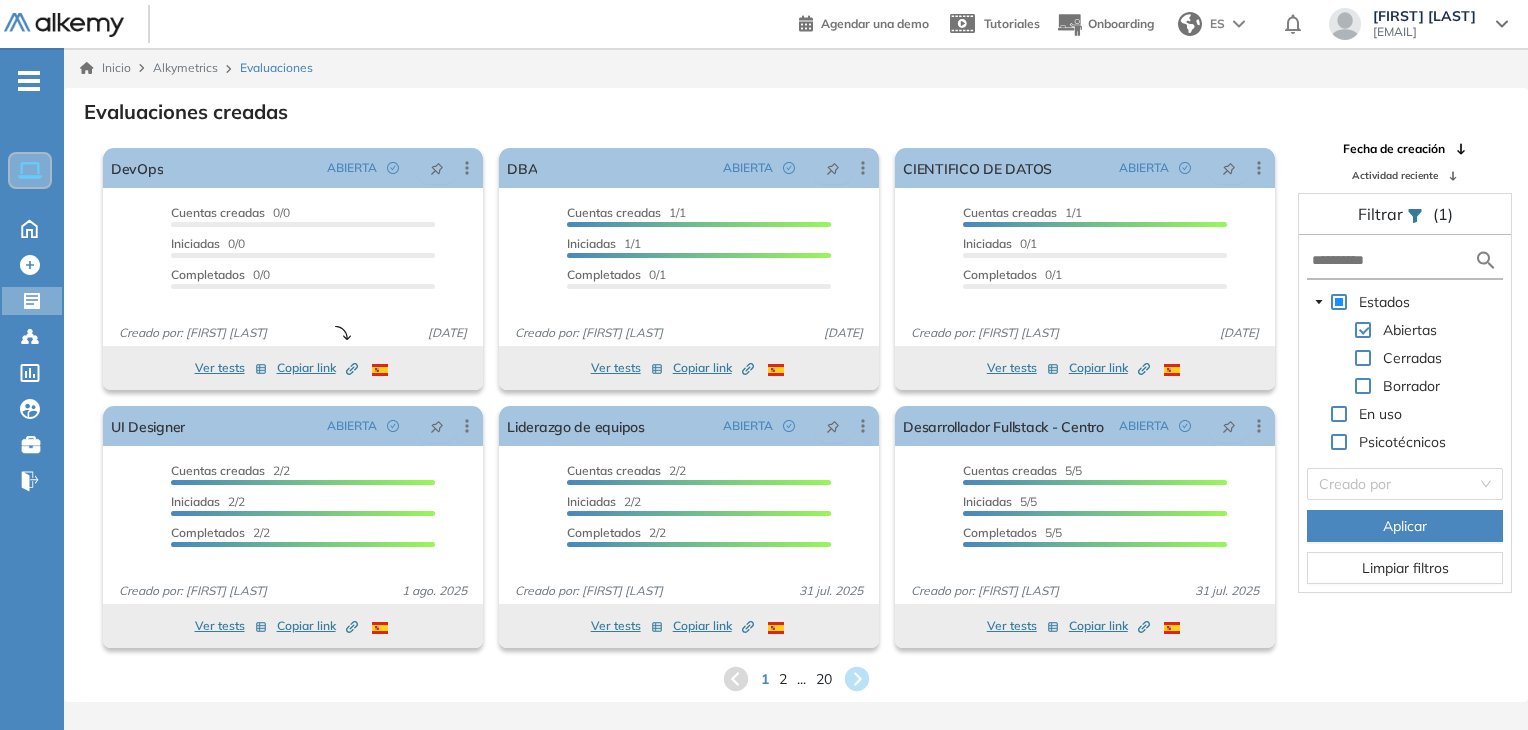 click at bounding box center (1405, 261) 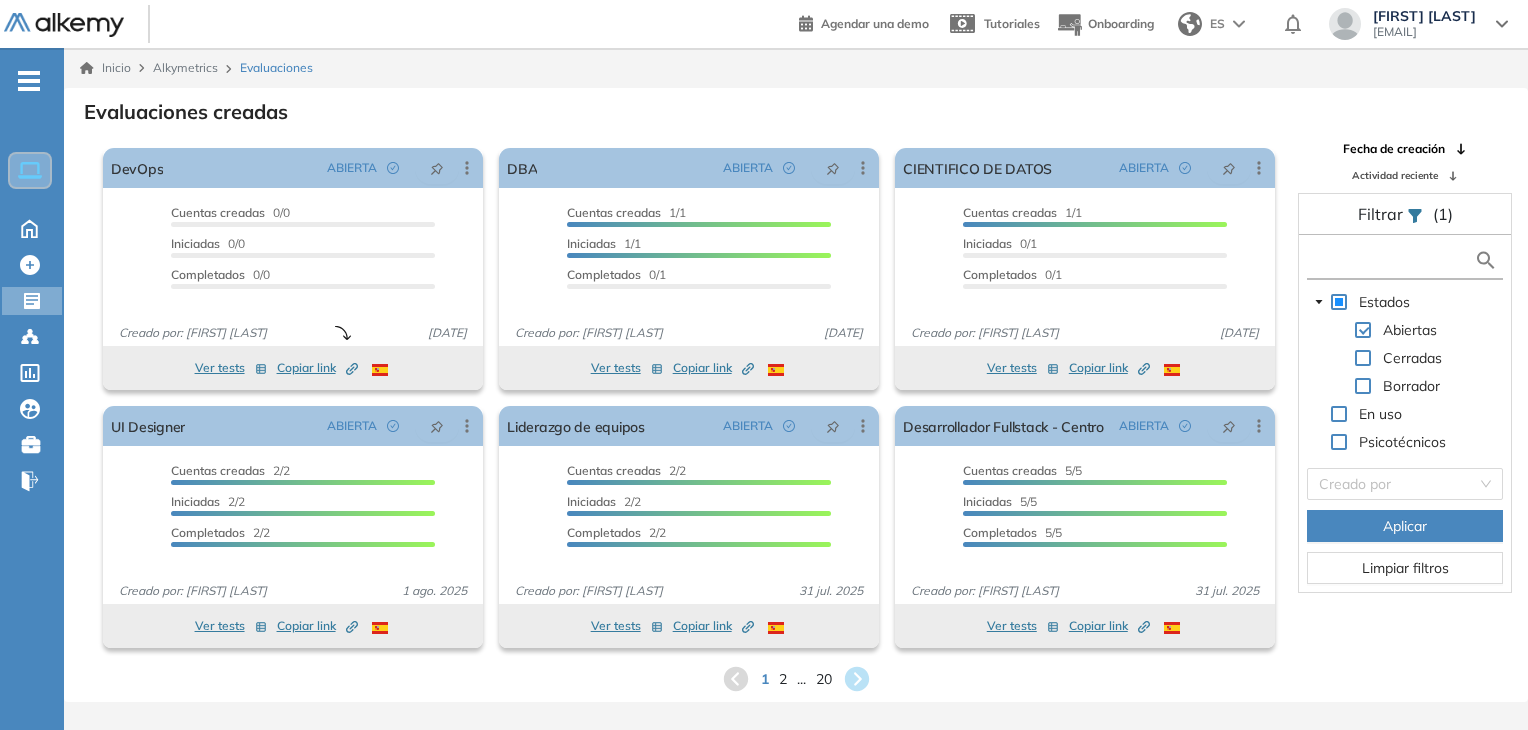click at bounding box center [1393, 260] 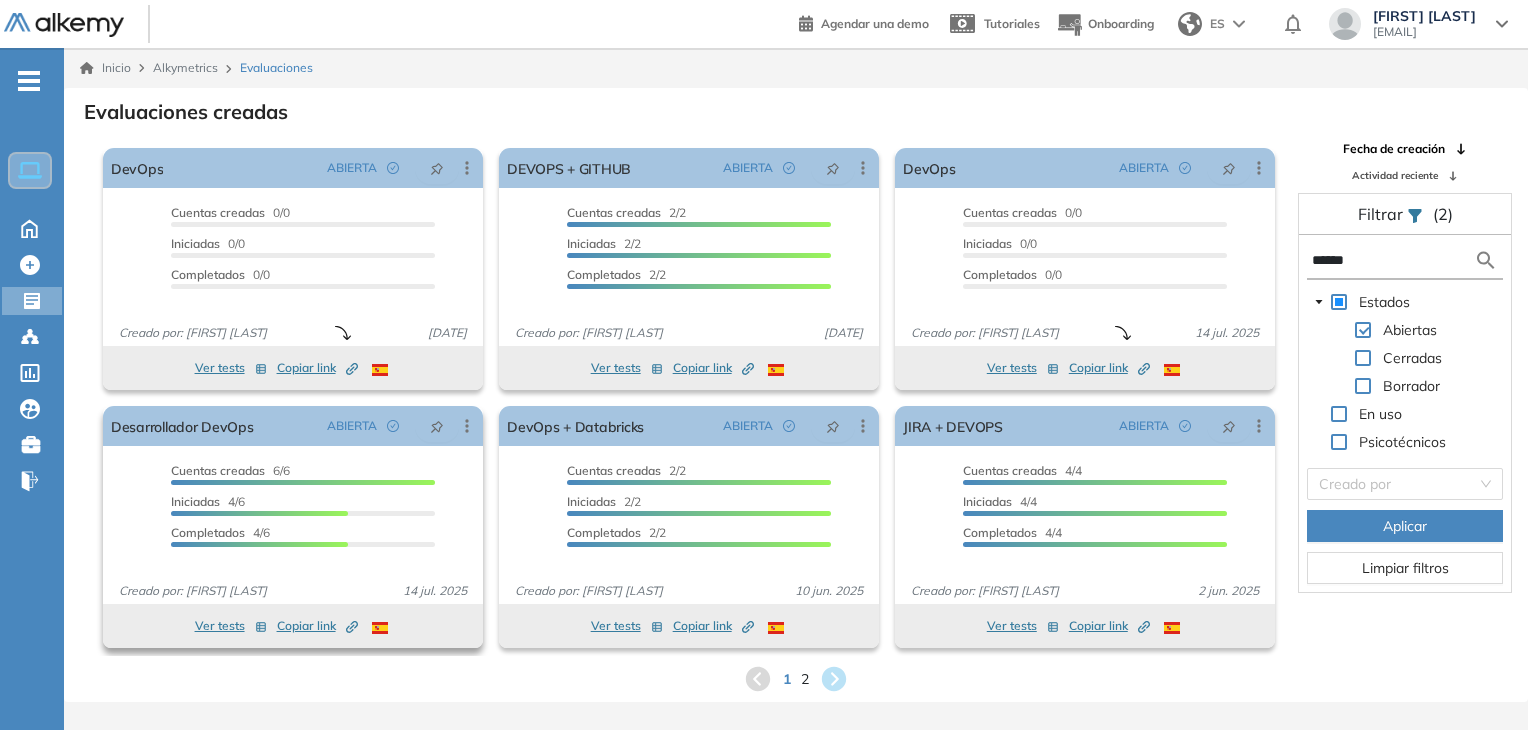 type on "******" 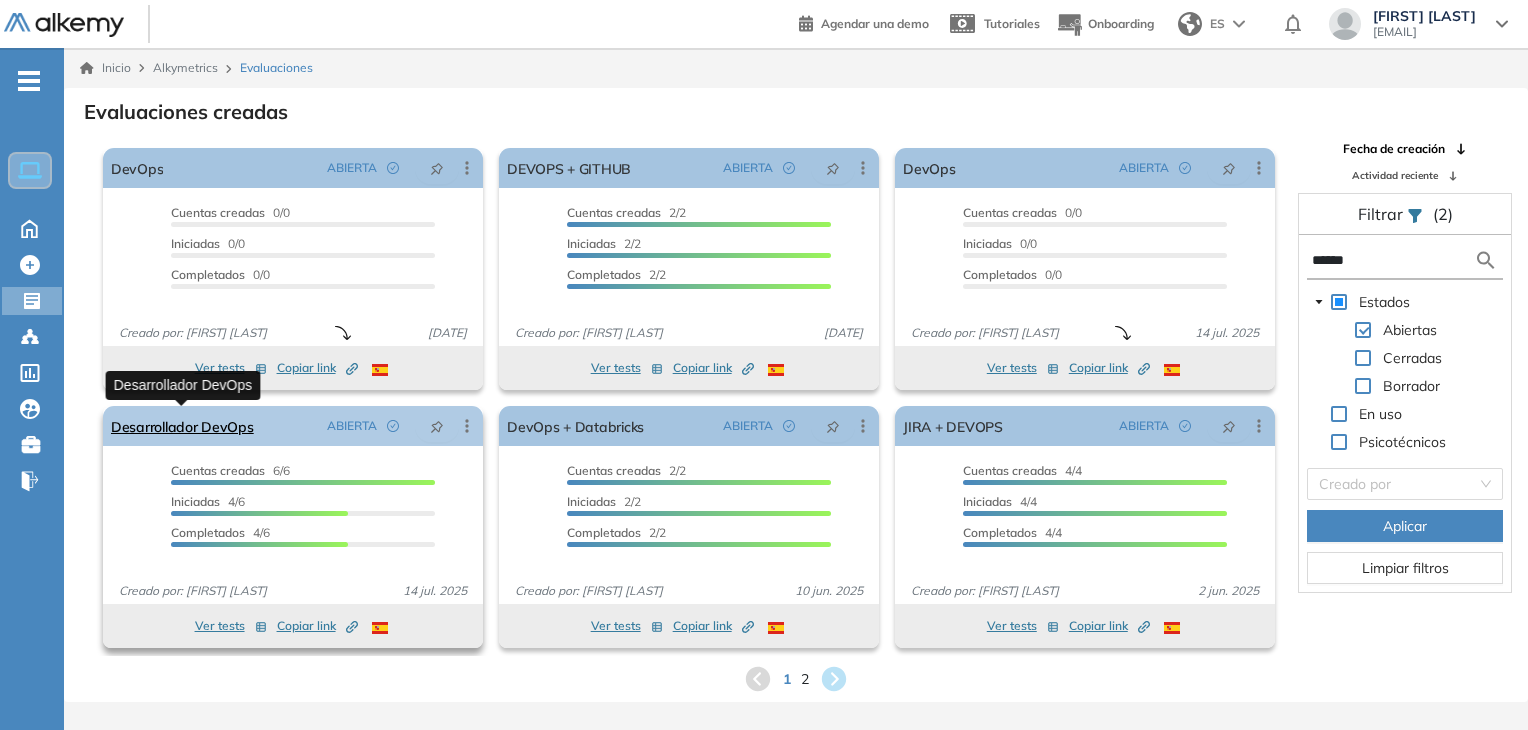 click on "Desarrollador DevOps" at bounding box center [182, 426] 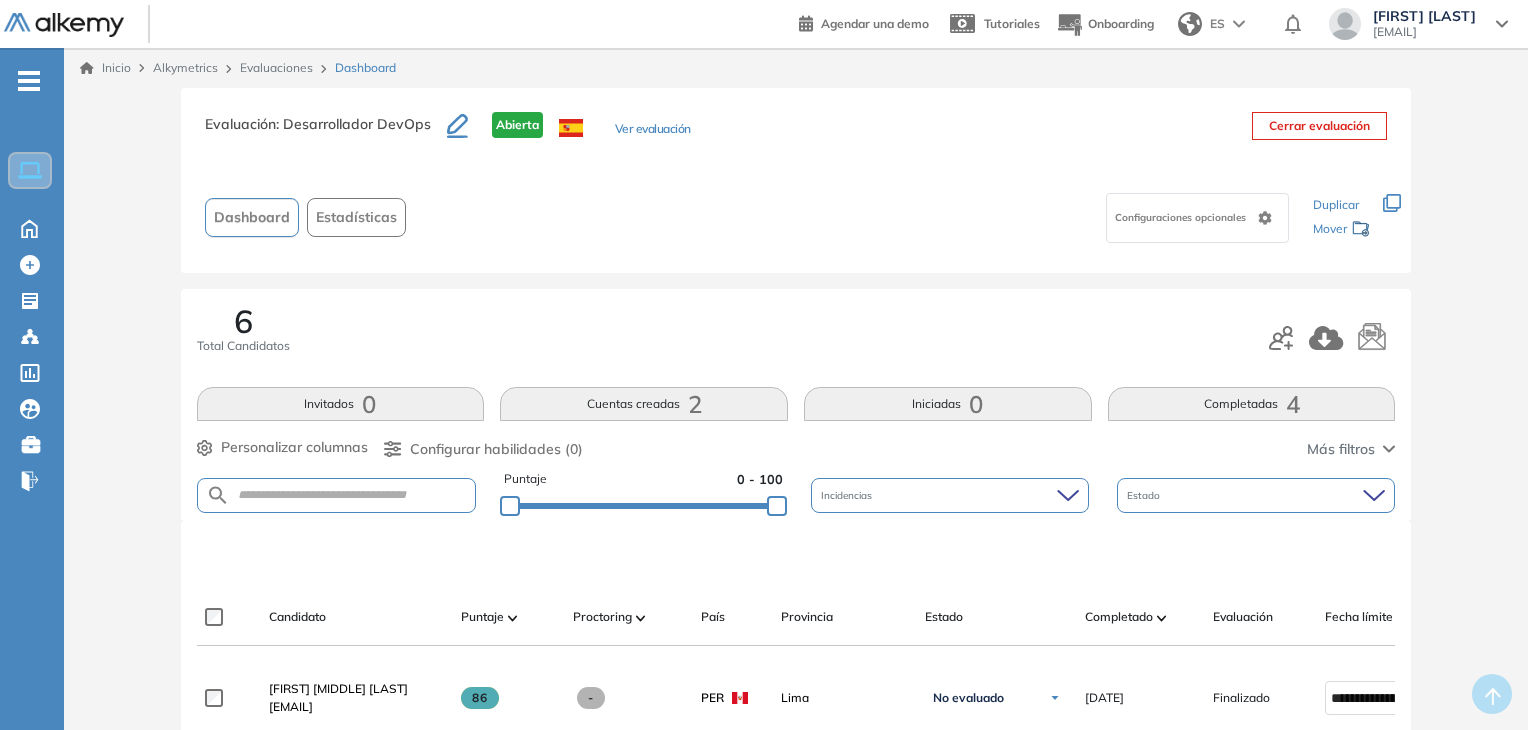 click on "Ver evaluación" at bounding box center [653, 130] 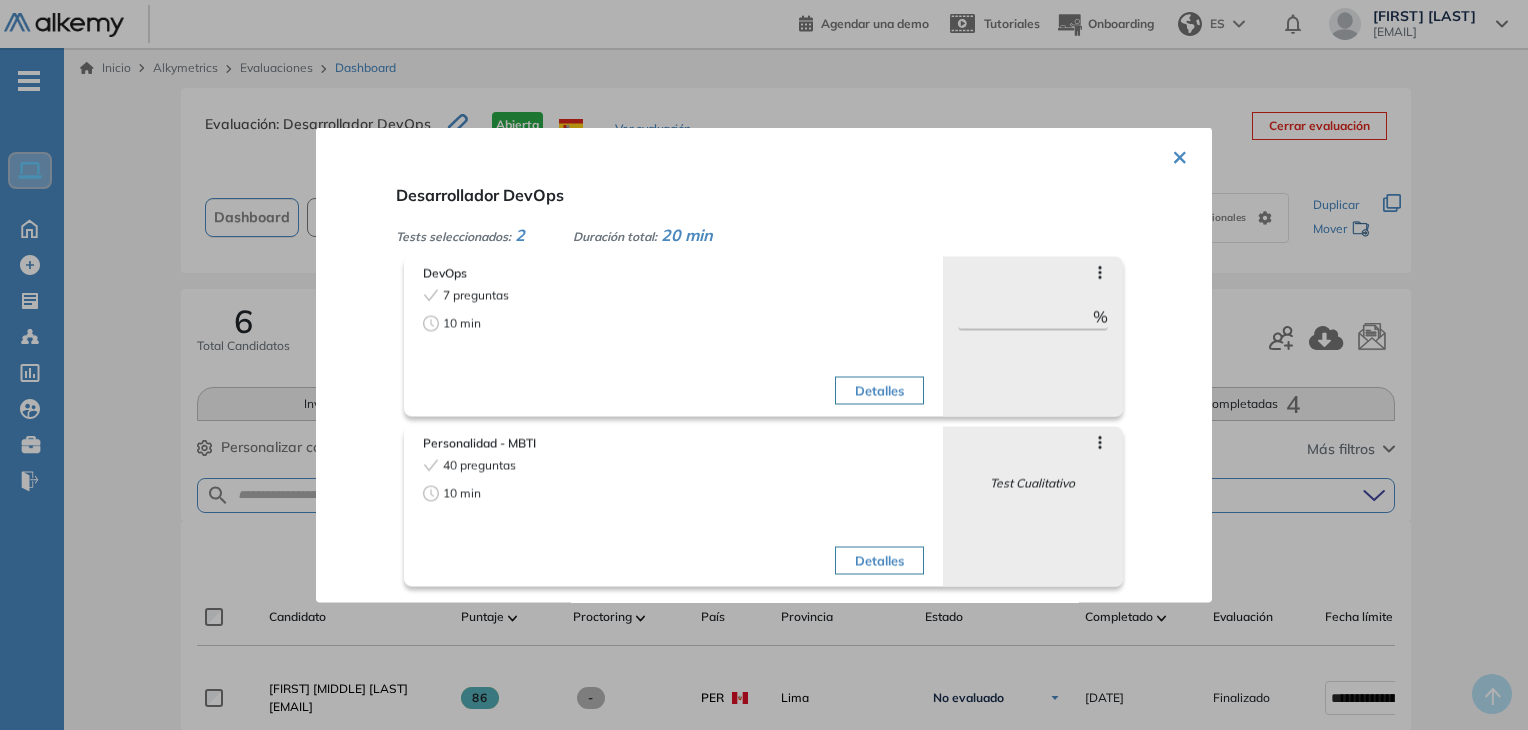 click on "×" at bounding box center (1180, 155) 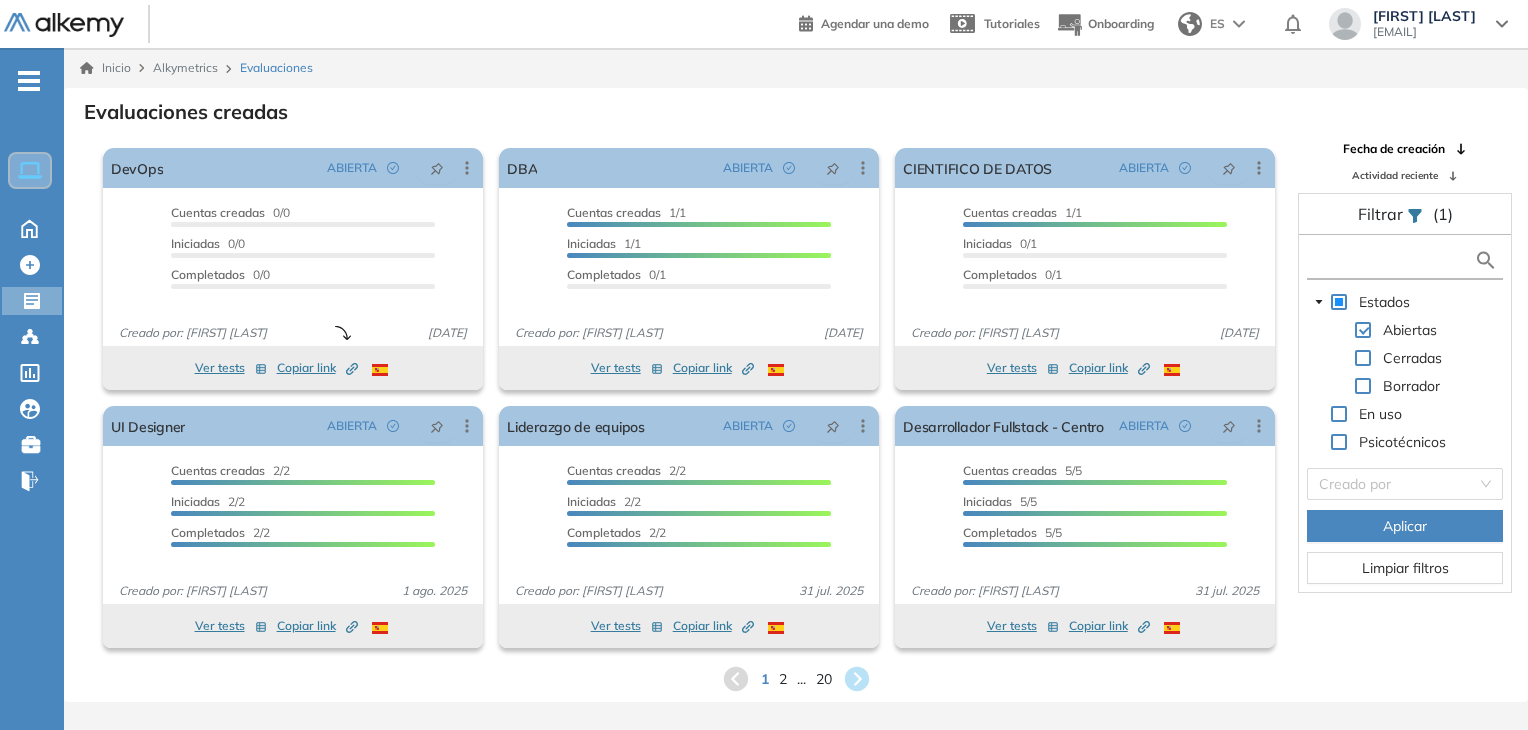 click at bounding box center (1393, 260) 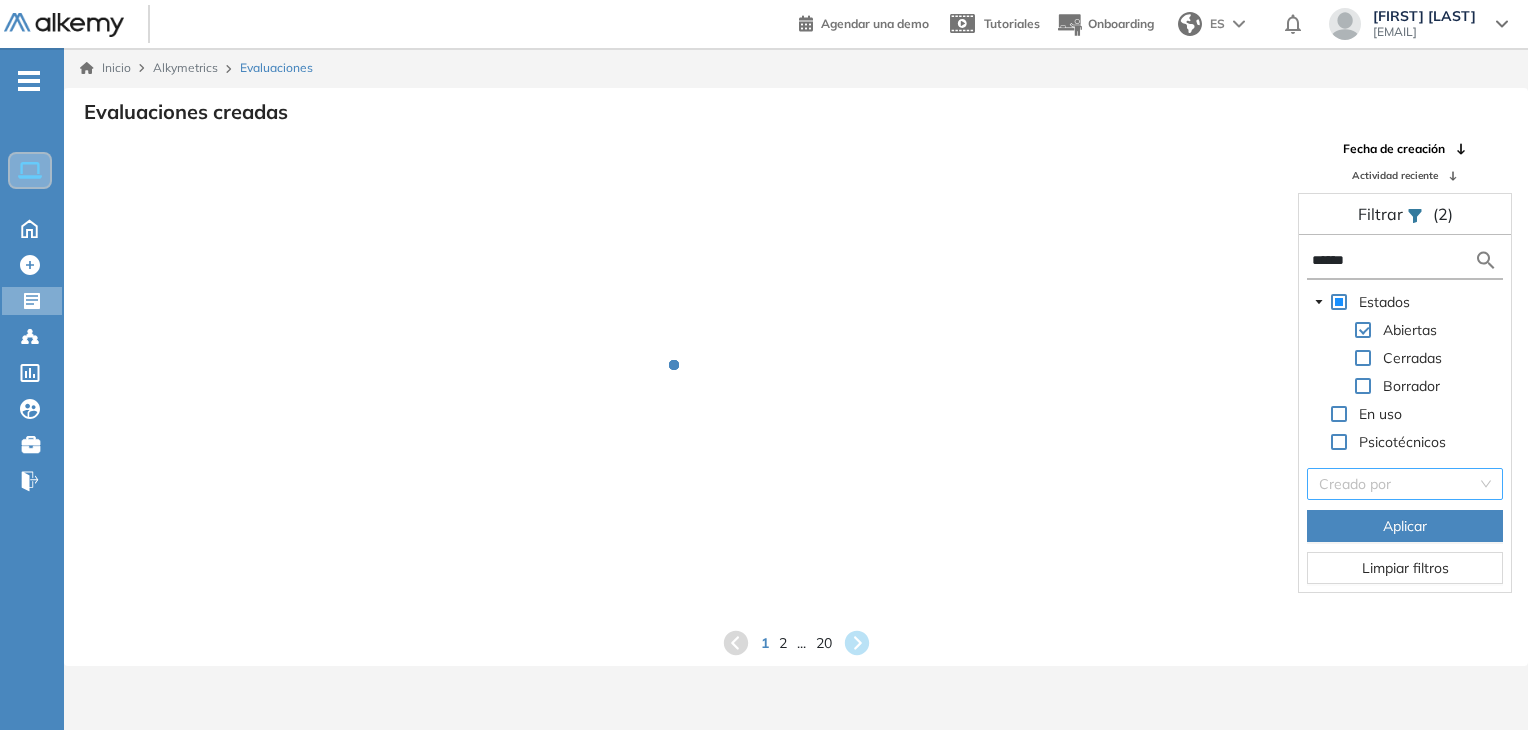 type on "******" 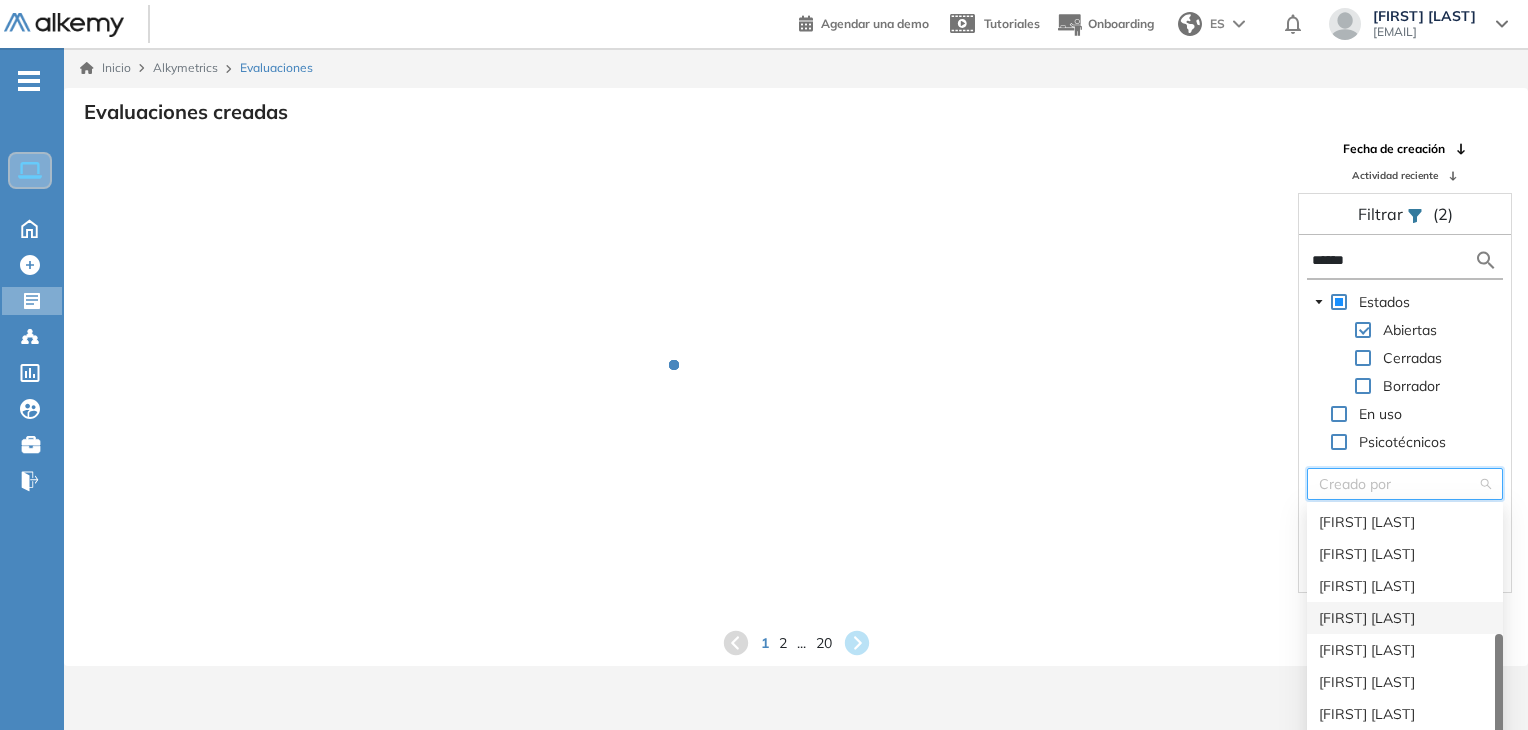 scroll, scrollTop: 32, scrollLeft: 0, axis: vertical 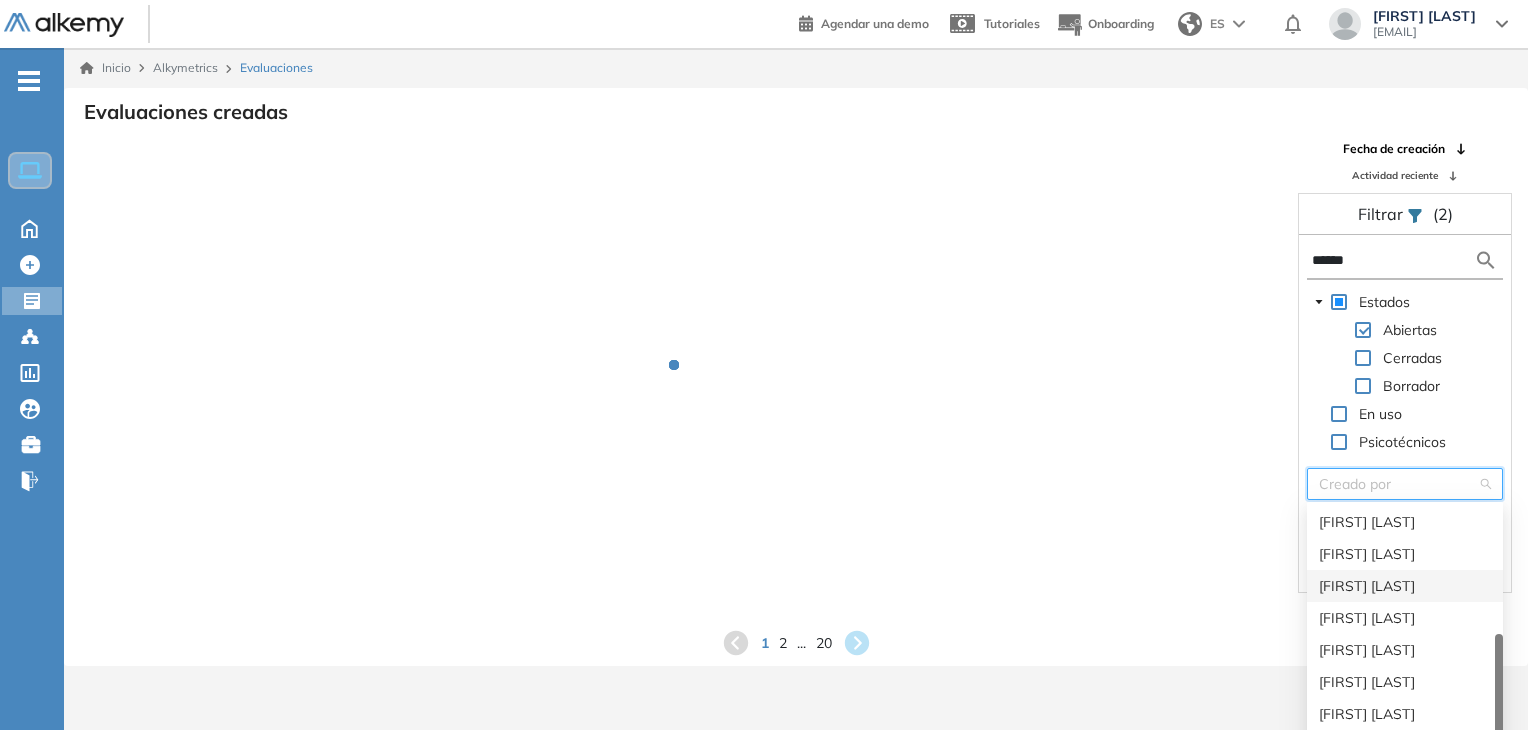 drag, startPoint x: 1501, startPoint y: 545, endPoint x: 1487, endPoint y: 713, distance: 168.58232 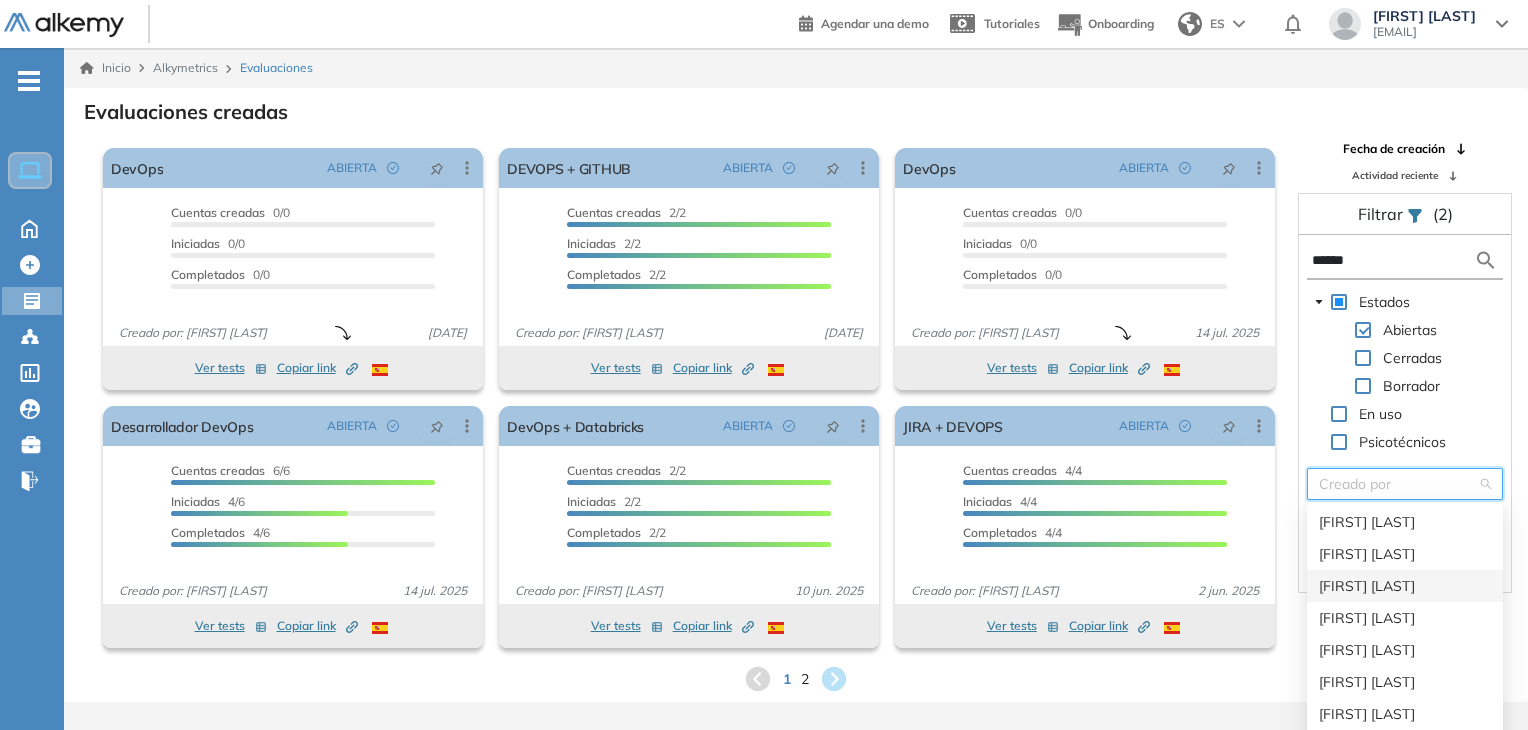 click on "[FIRST] [LAST]" at bounding box center [1405, 586] 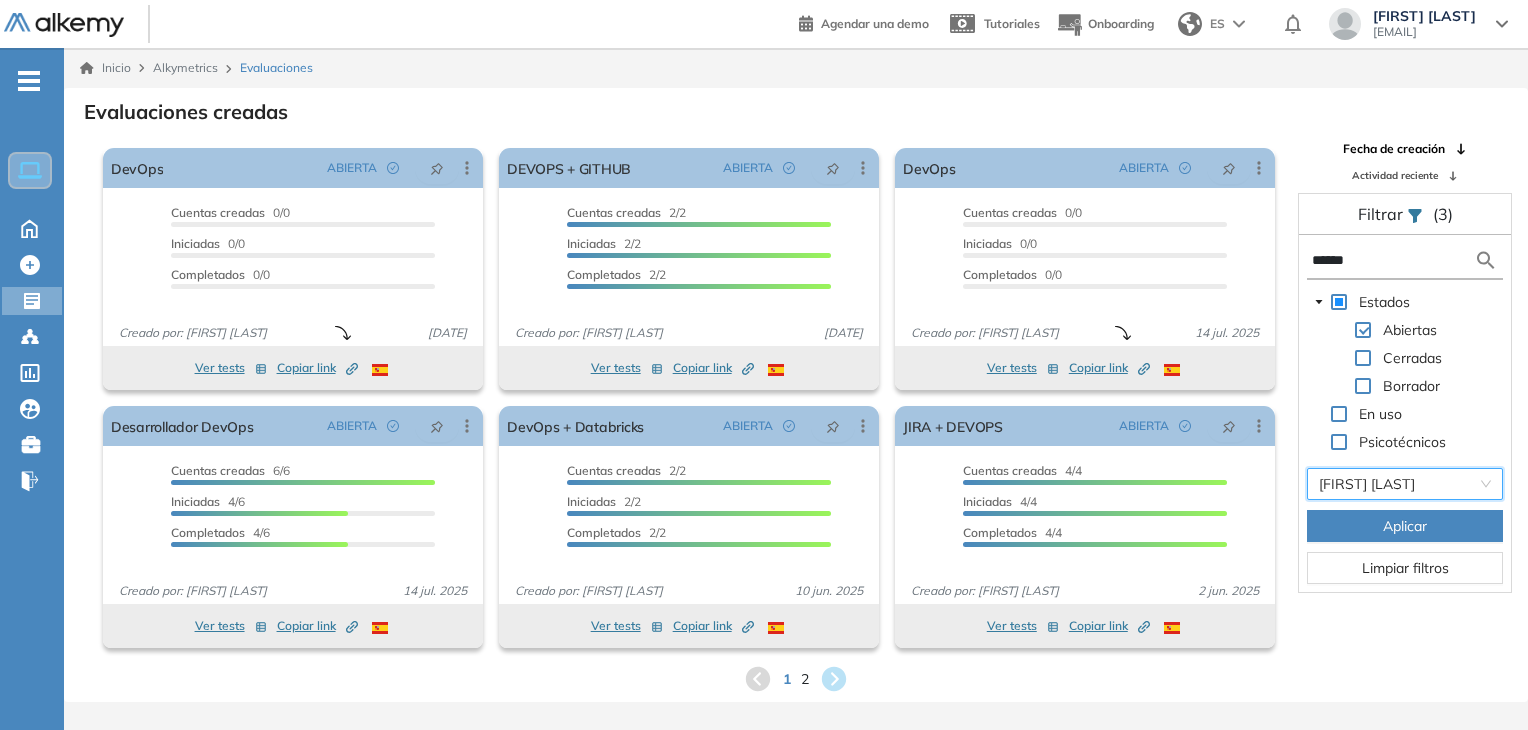 click on "Aplicar" at bounding box center [1405, 526] 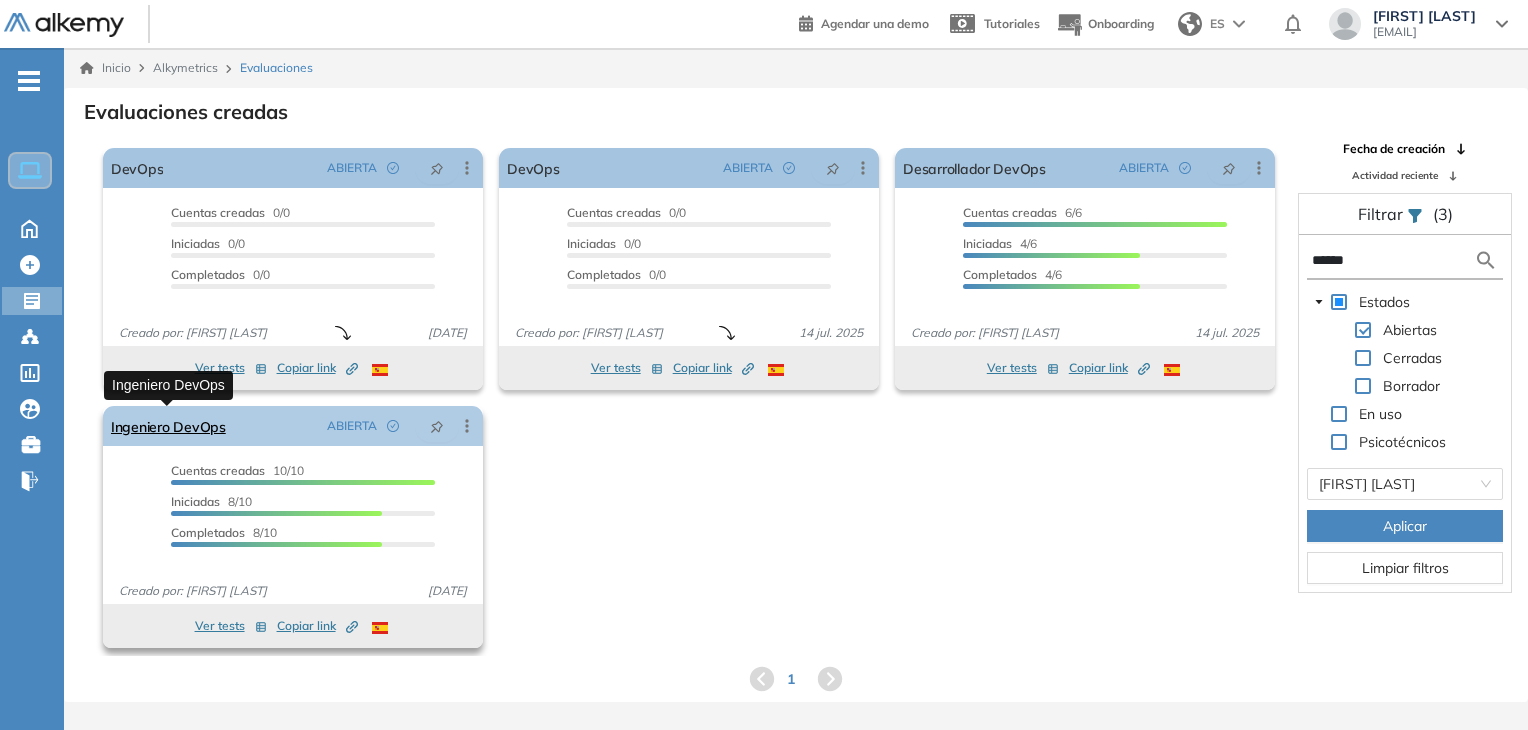 click on "Ingeniero DevOps" at bounding box center [168, 426] 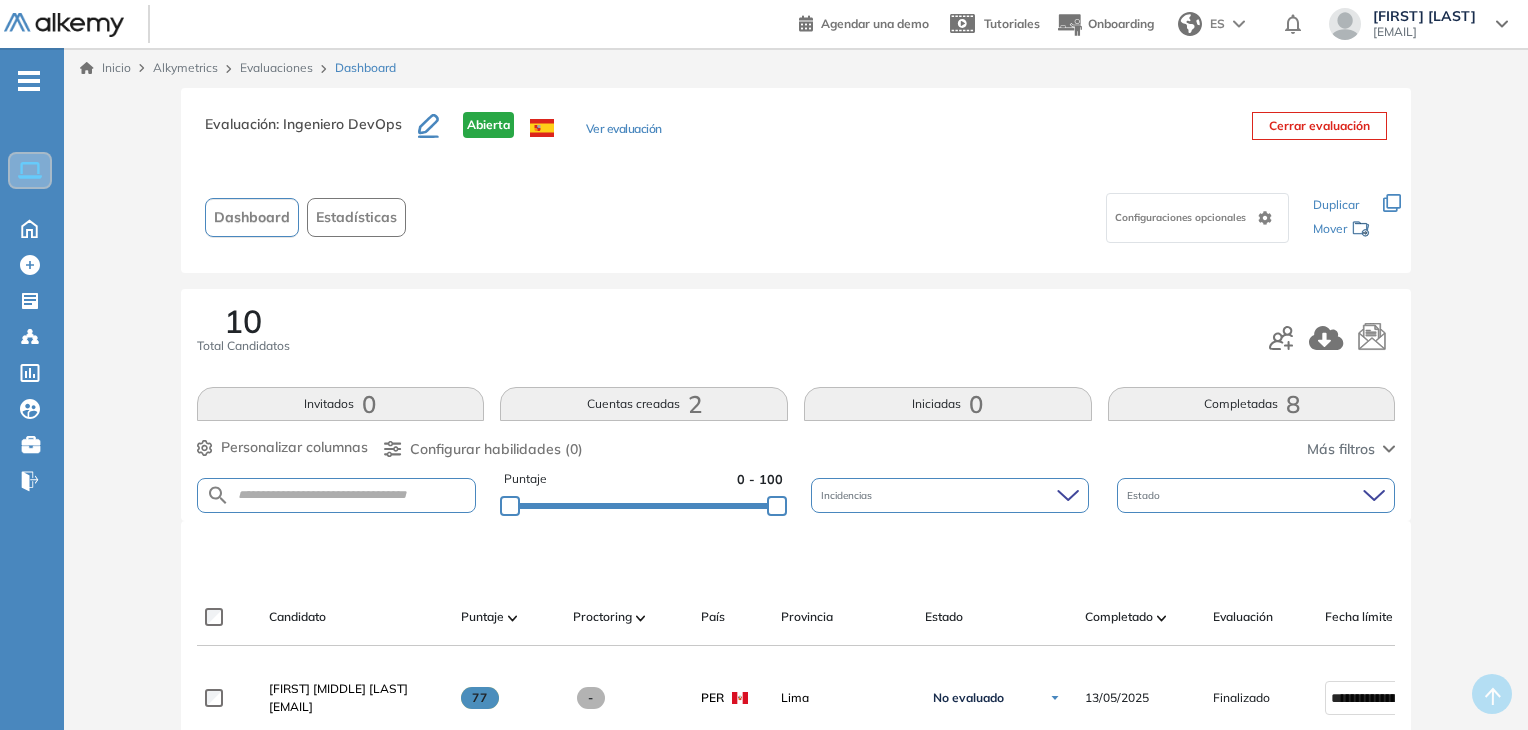 click on "Ver evaluación" at bounding box center [624, 130] 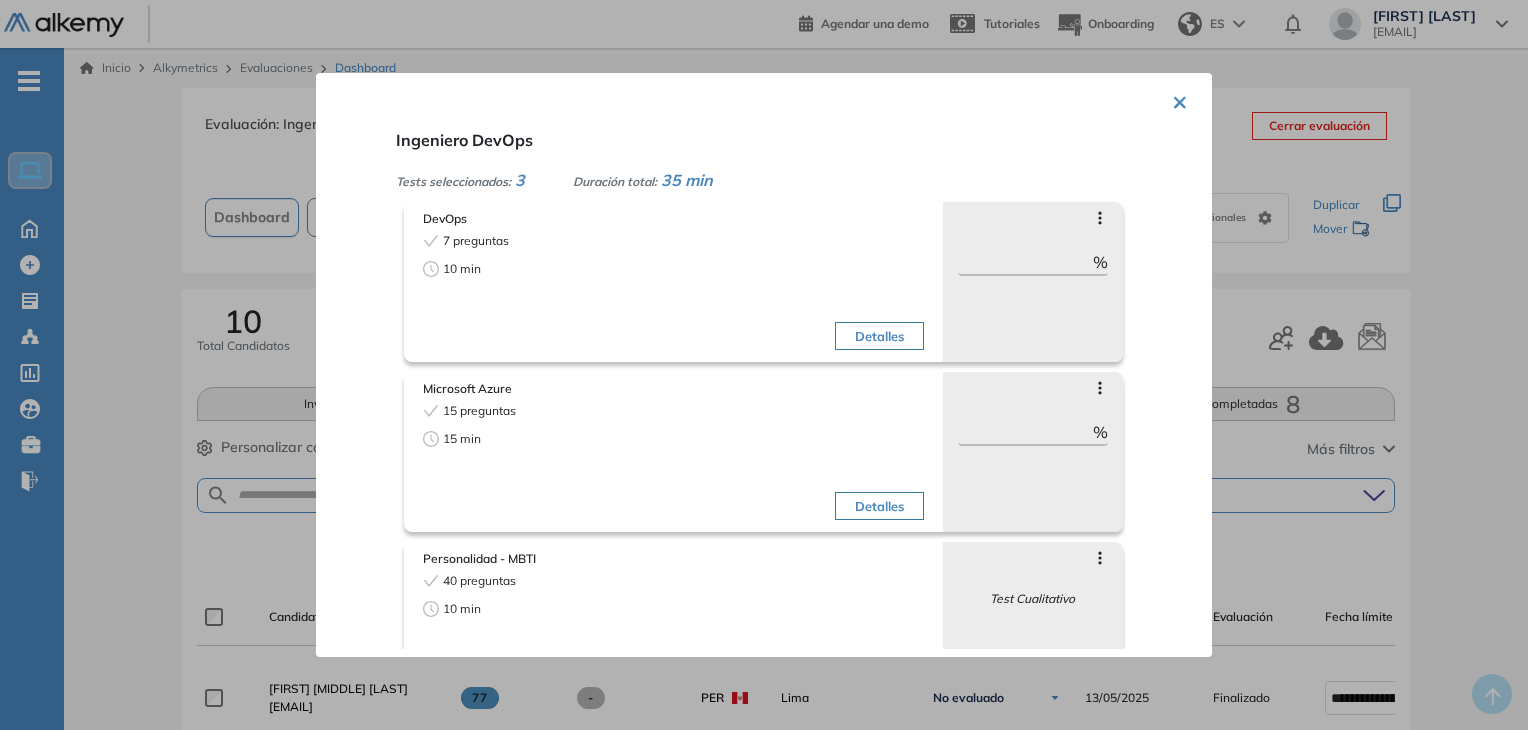 click at bounding box center (764, 365) 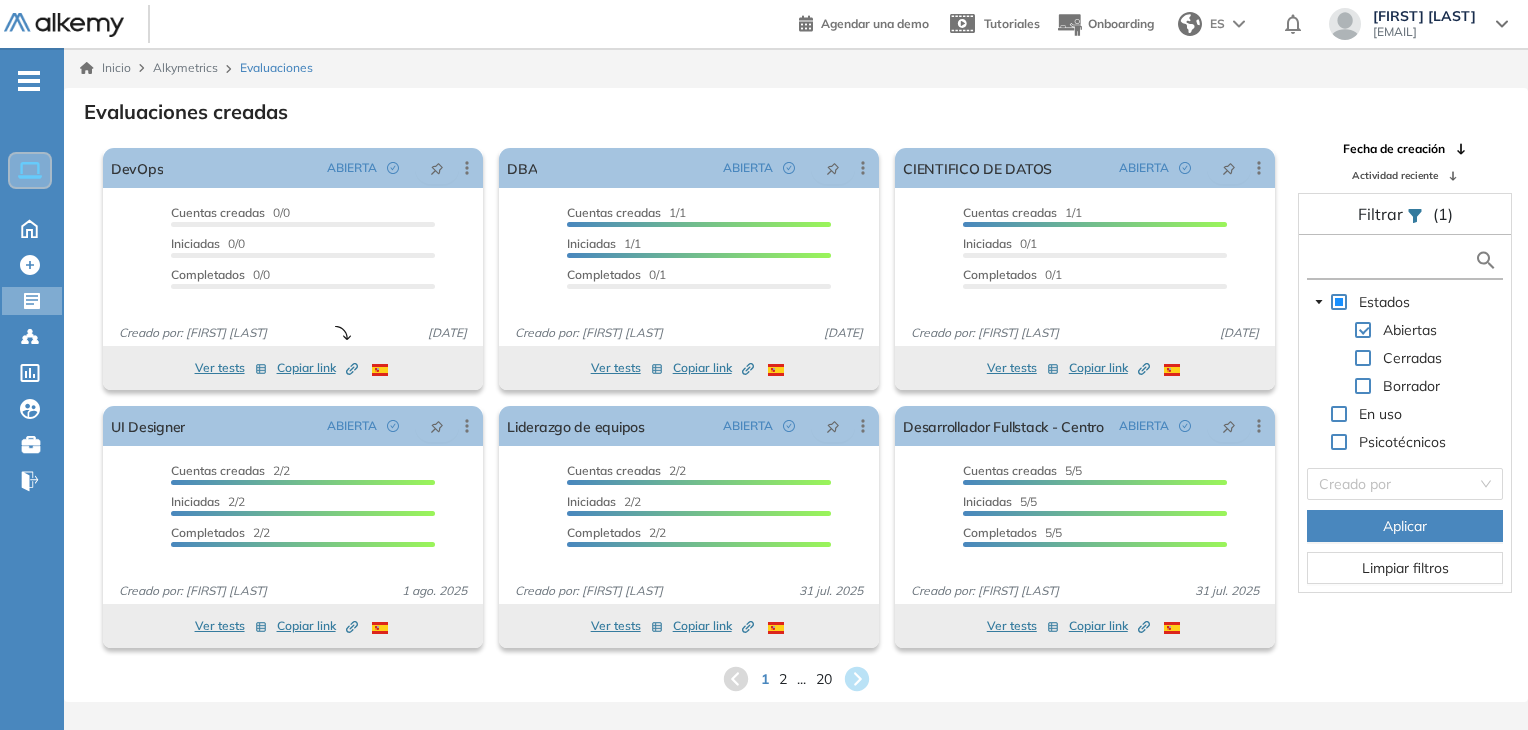 click at bounding box center (1393, 260) 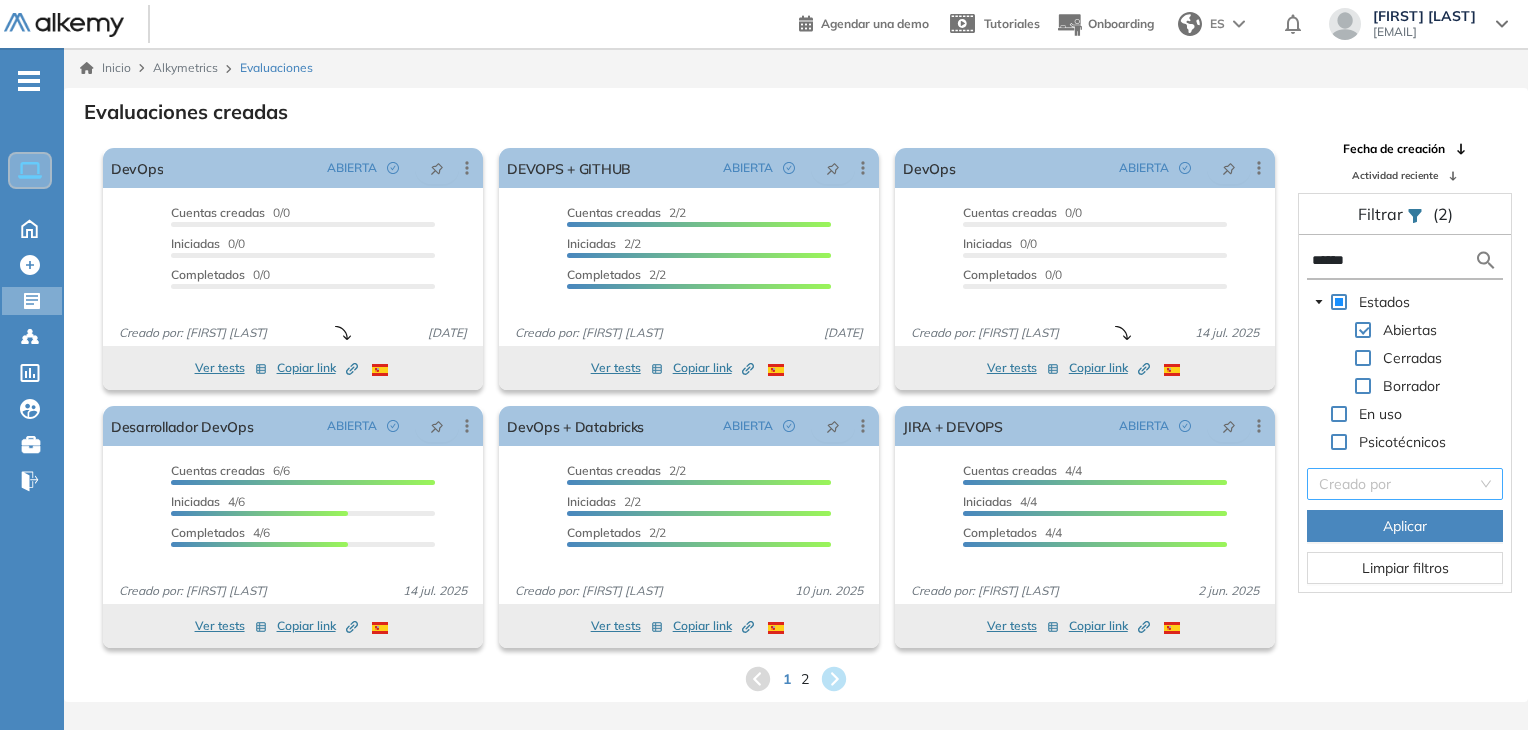 type on "******" 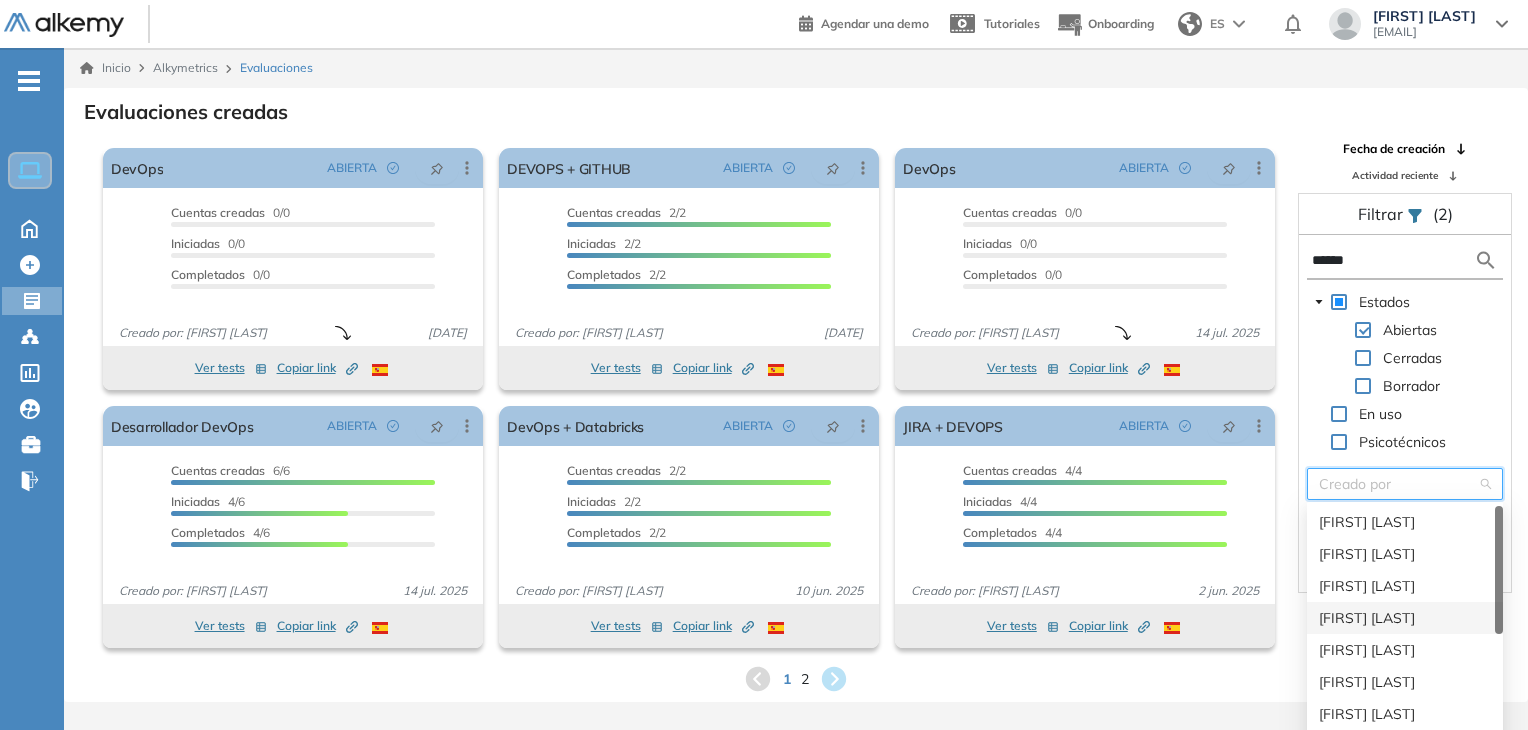 click on "[FIRST] [LAST]" at bounding box center [1405, 618] 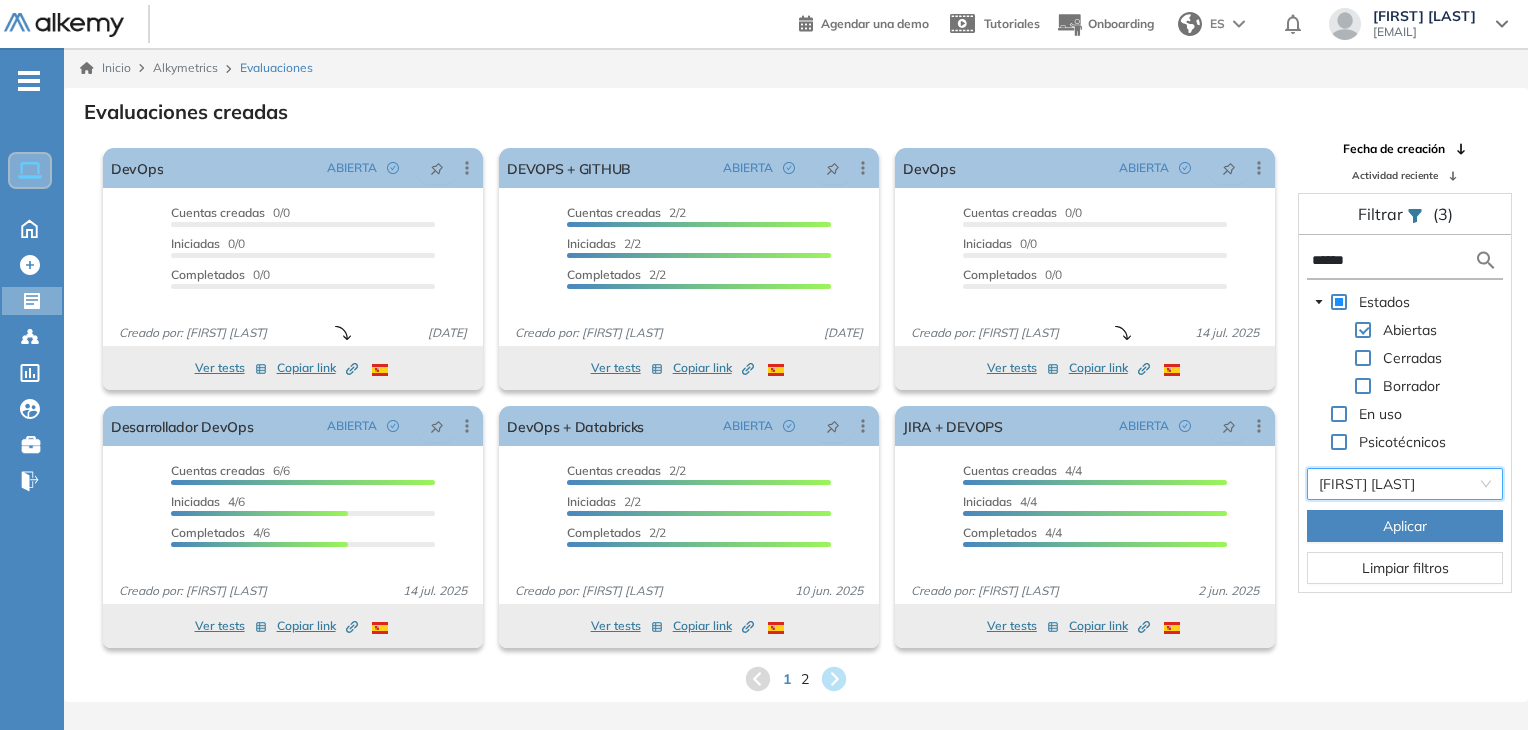 click on "Aplicar" at bounding box center (1405, 526) 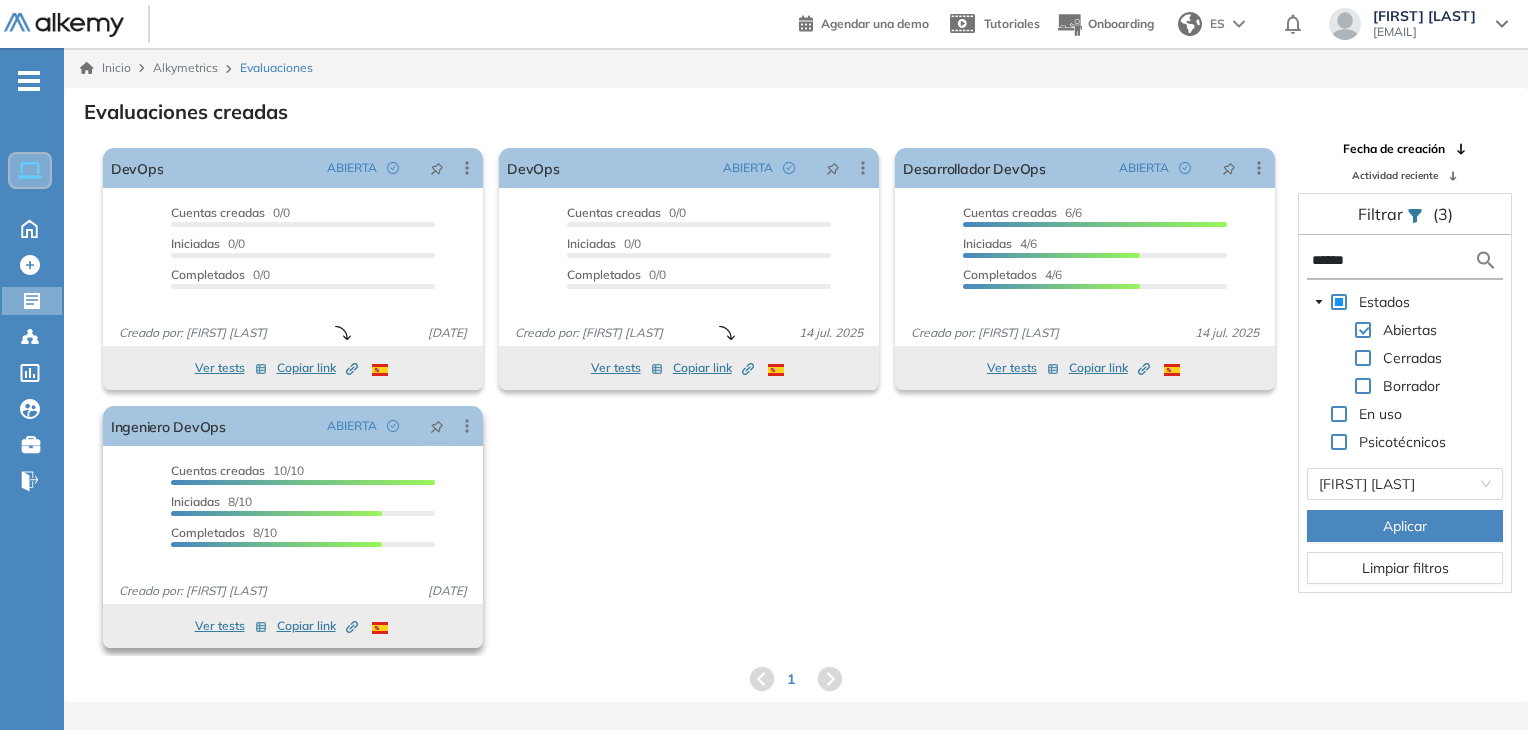 click on "Copiar link Created by potrace 1.16, written by Peter Selinger 2001-2019" at bounding box center [317, 626] 